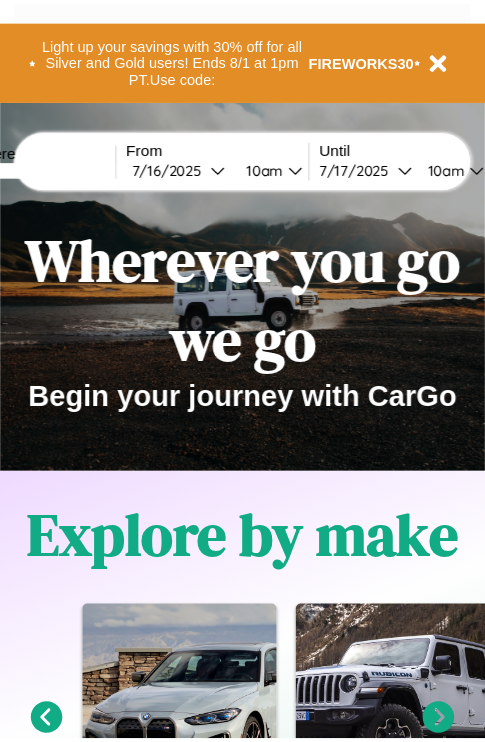 scroll, scrollTop: 0, scrollLeft: 0, axis: both 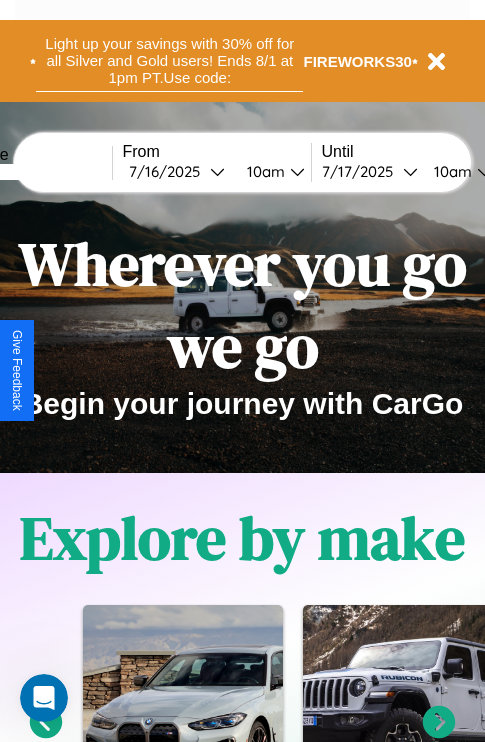 click on "Light up your savings with 30% off for all Silver and Gold users! Ends 8/1 at 1pm PT.  Use code:" at bounding box center (169, 61) 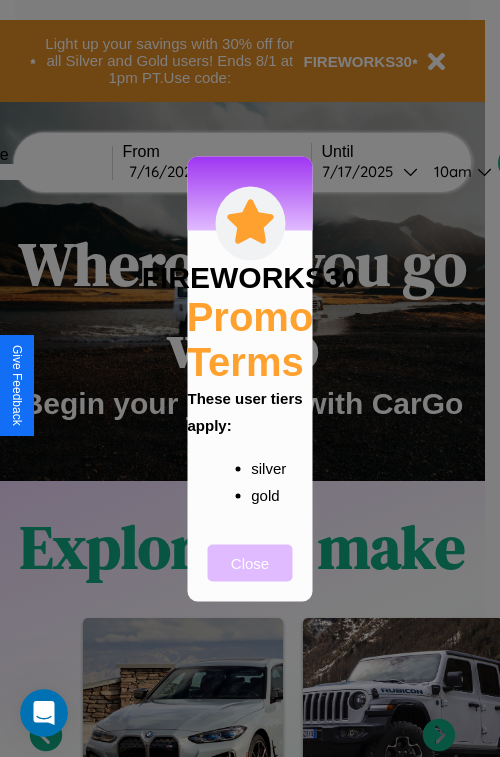 click on "Close" at bounding box center (250, 562) 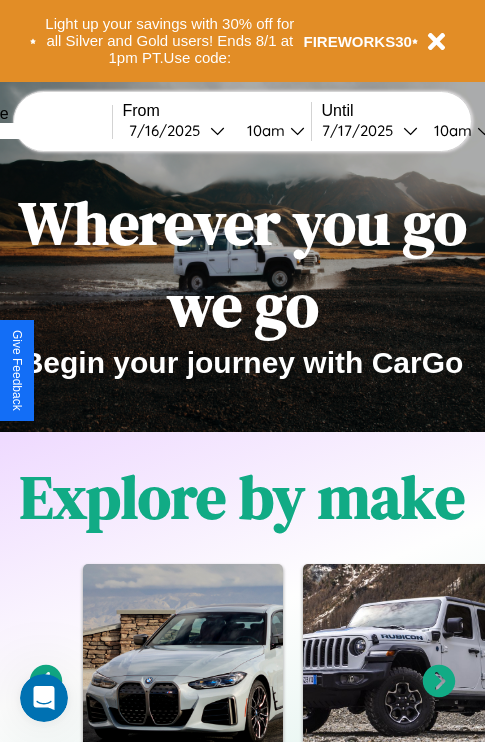 scroll, scrollTop: 0, scrollLeft: 0, axis: both 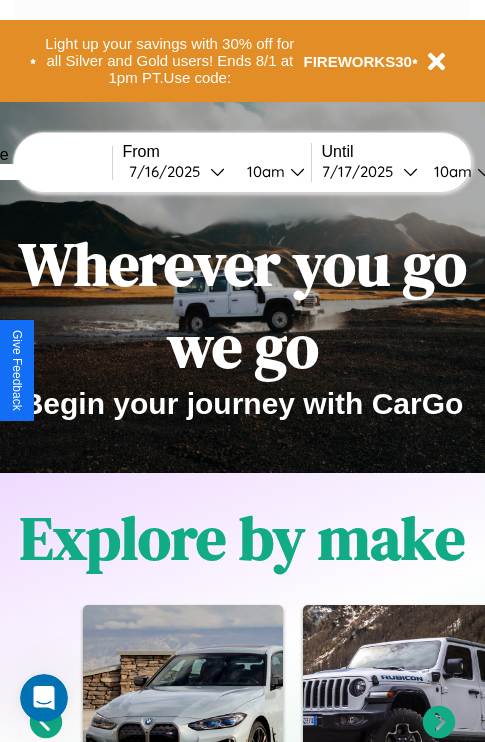 click at bounding box center [37, 172] 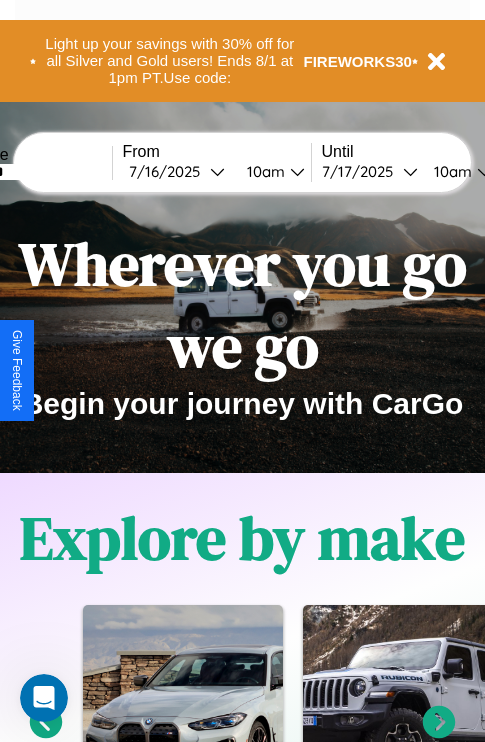 type on "*******" 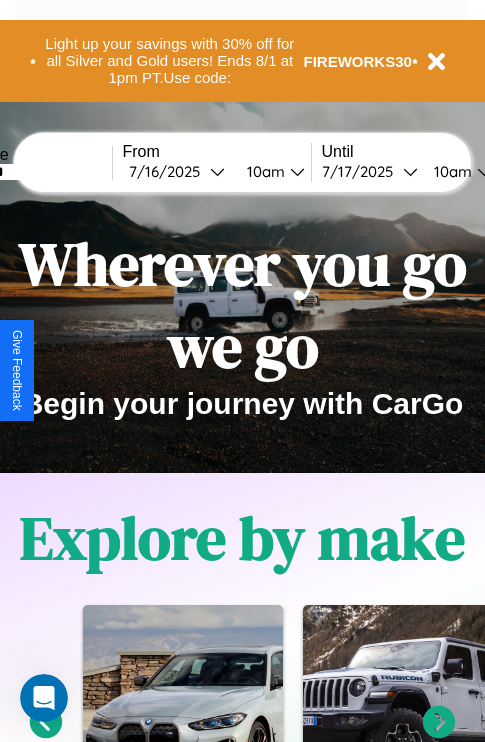 click on "[DATE]" at bounding box center [169, 171] 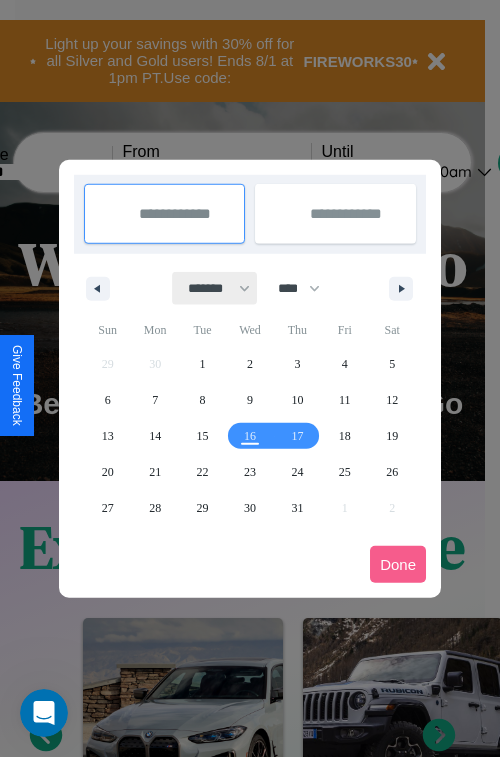 click on "******* ******** ***** ***** *** **** **** ****** ********* ******* ******** ********" at bounding box center [215, 288] 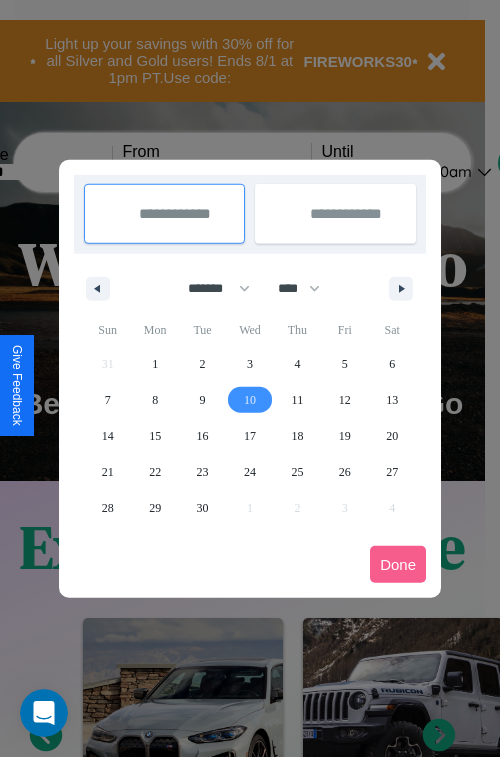 click on "10" at bounding box center (250, 400) 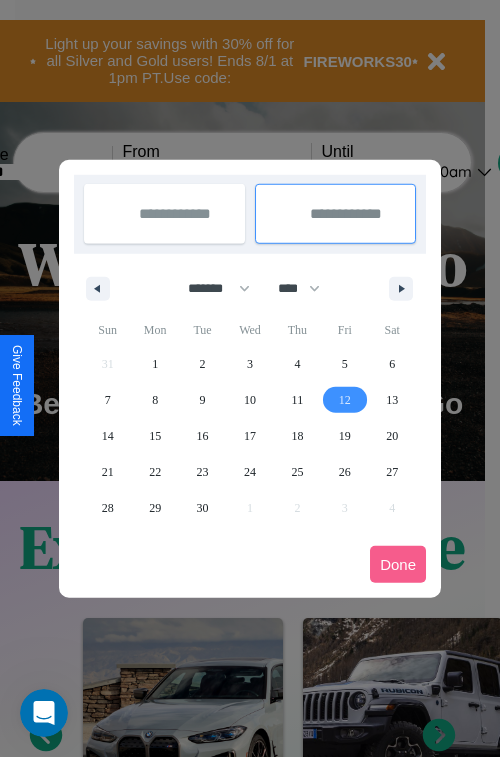 click on "12" at bounding box center (345, 400) 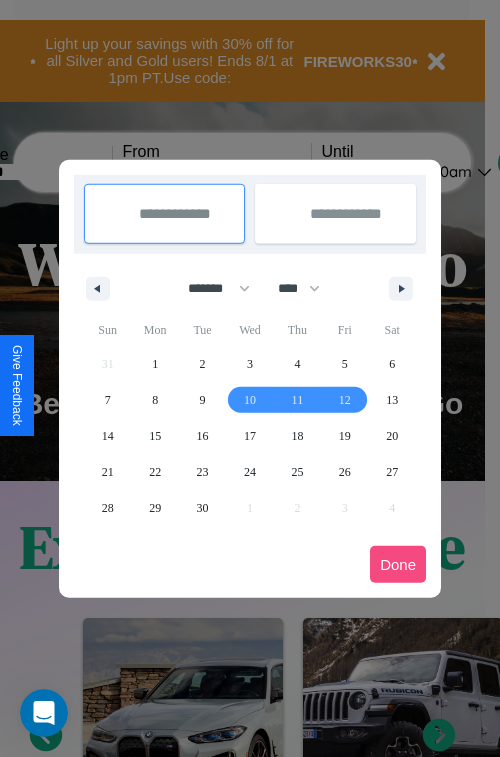 click on "Done" at bounding box center [398, 564] 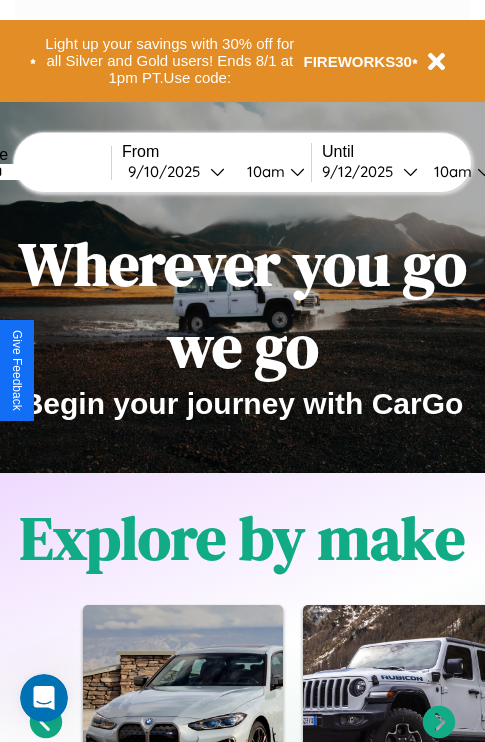 click on "10am" at bounding box center [263, 171] 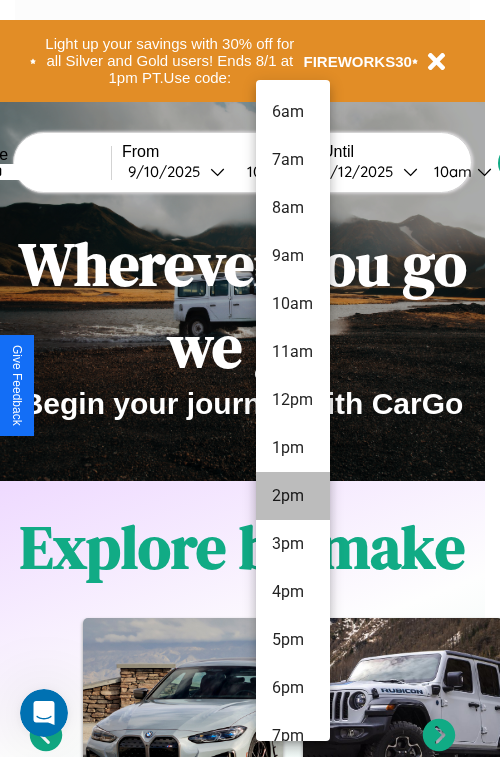 click on "2pm" at bounding box center (293, 496) 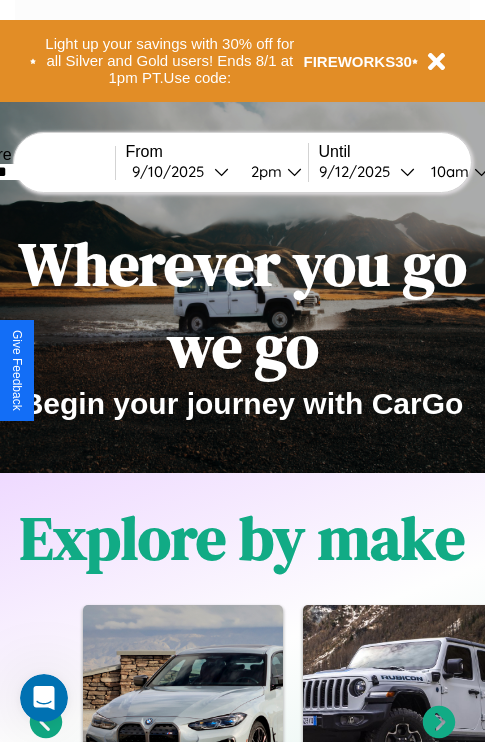 click on "10am" at bounding box center (447, 171) 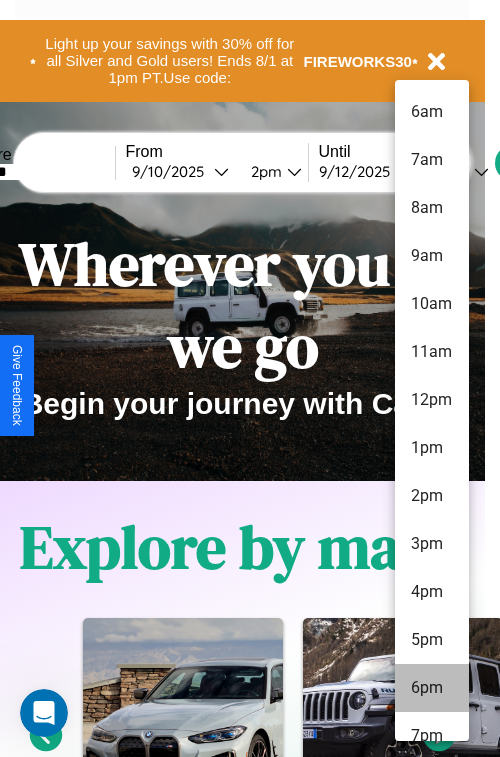 click on "6pm" at bounding box center [432, 688] 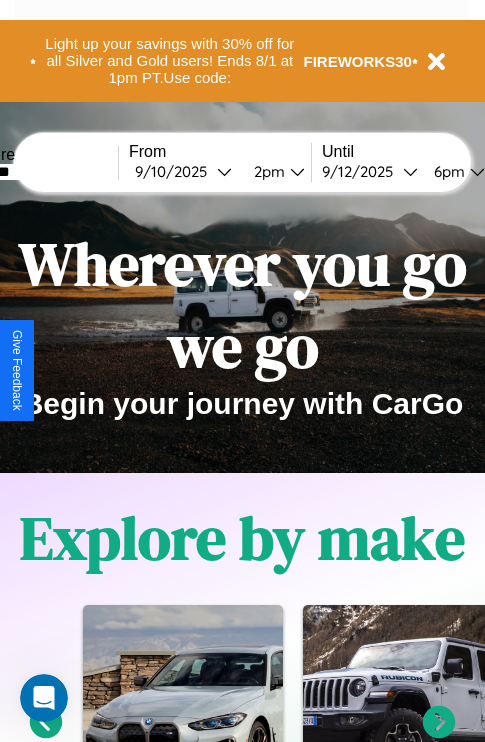 scroll, scrollTop: 0, scrollLeft: 68, axis: horizontal 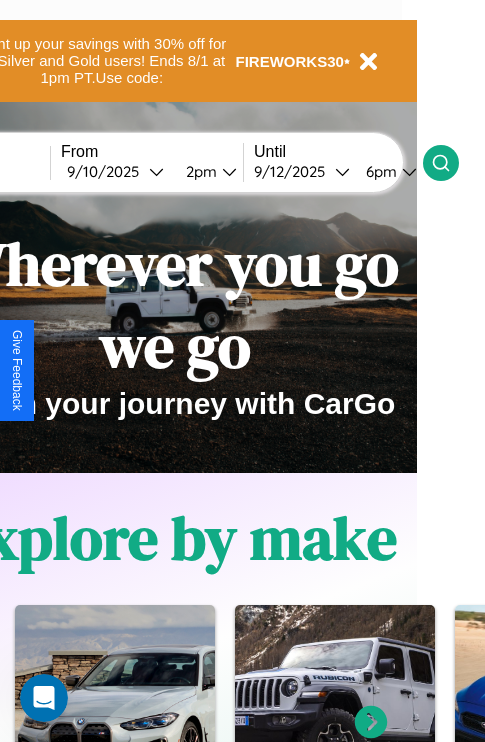 click 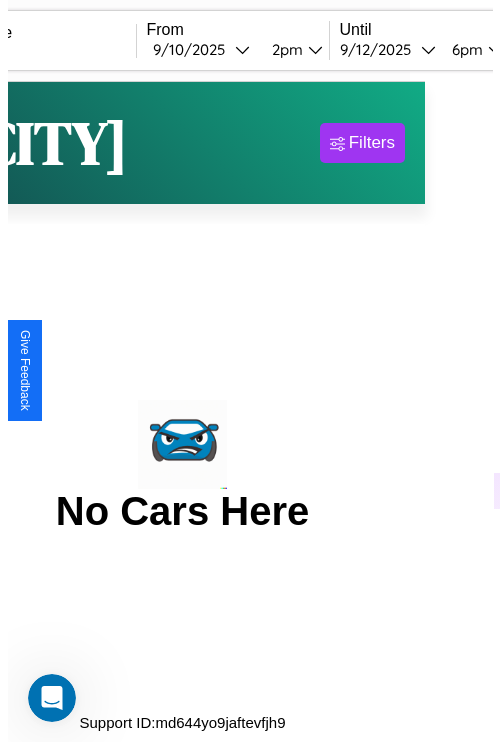 scroll, scrollTop: 0, scrollLeft: 0, axis: both 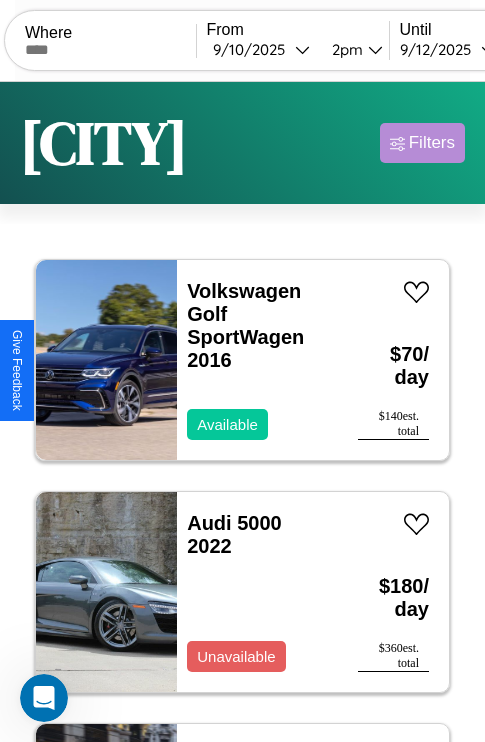 click on "Filters" at bounding box center (432, 143) 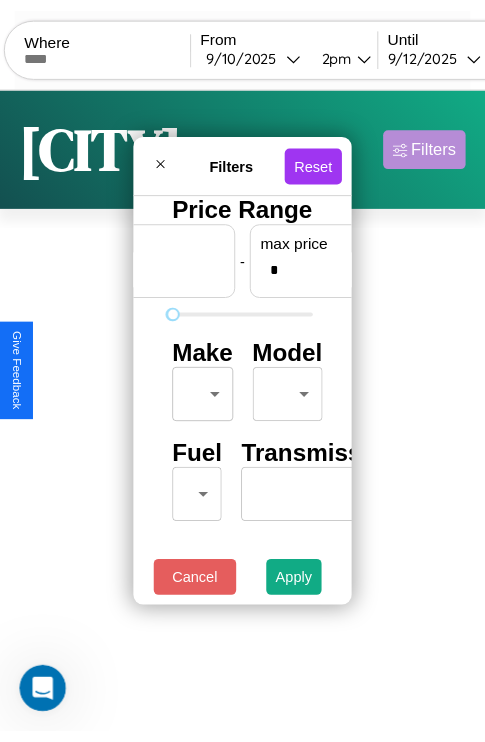scroll, scrollTop: 0, scrollLeft: 124, axis: horizontal 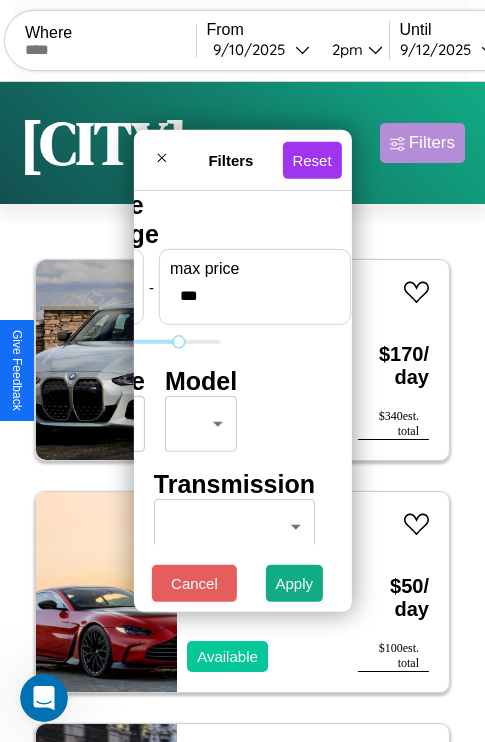 type on "***" 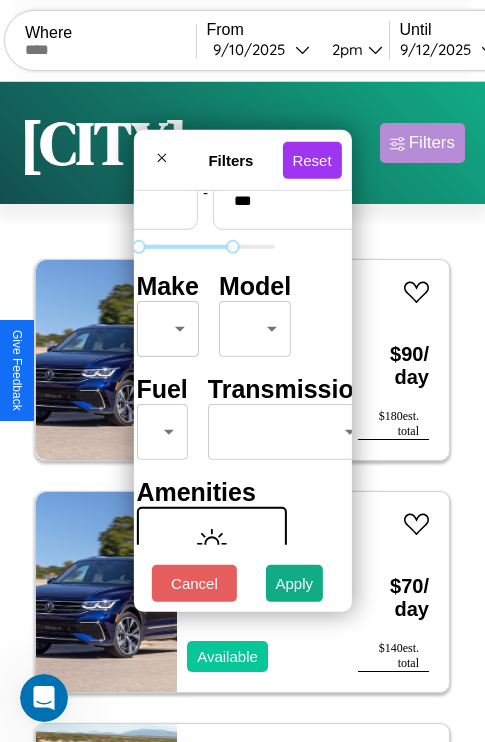 scroll, scrollTop: 162, scrollLeft: 63, axis: both 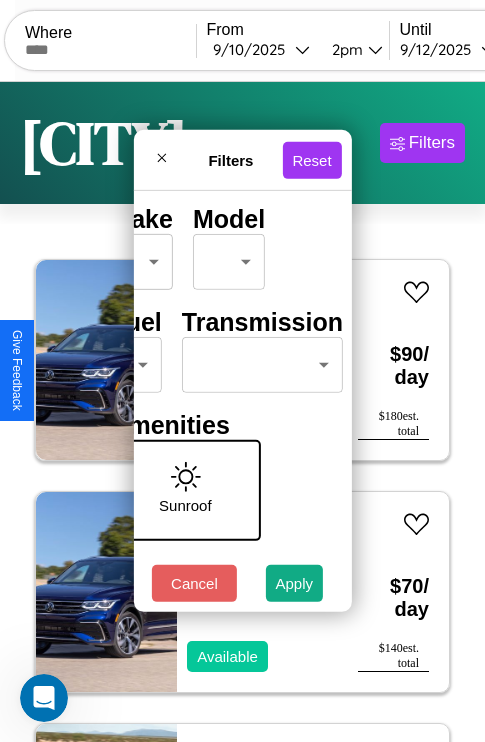 type on "**" 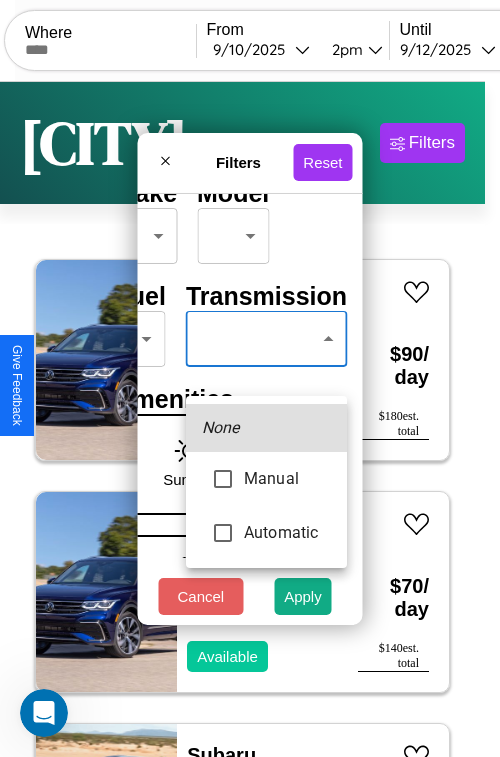 type on "*********" 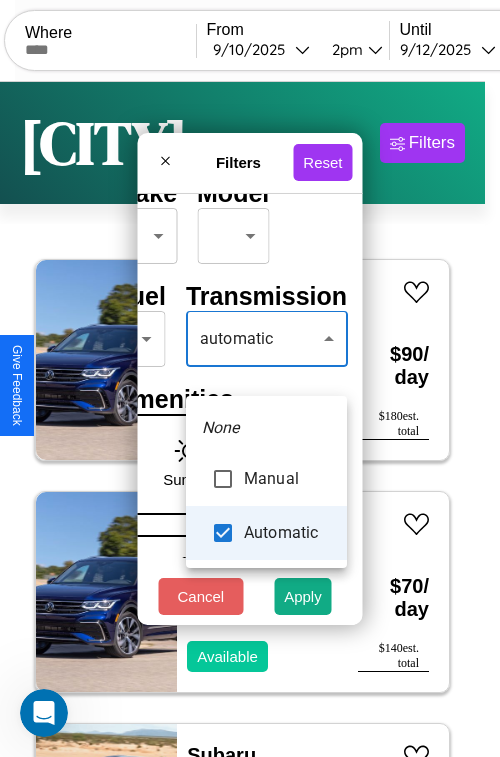 click at bounding box center [250, 378] 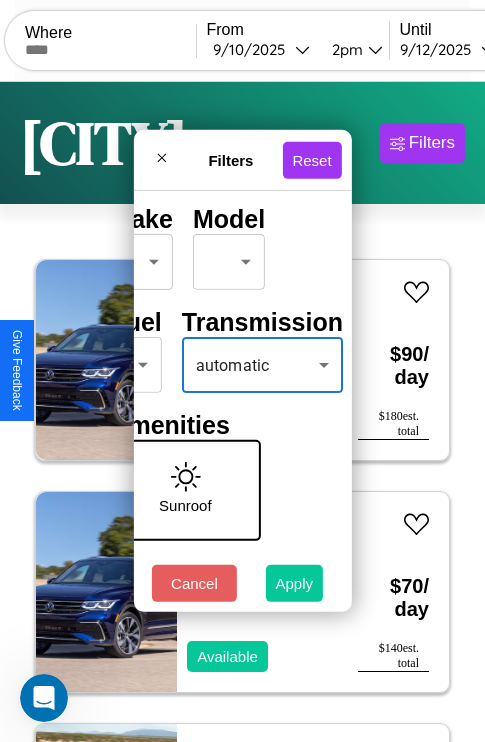 click on "Apply" at bounding box center (295, 583) 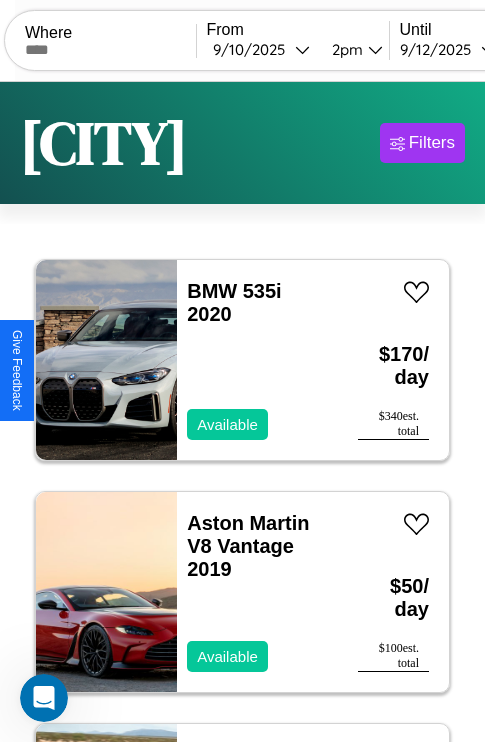 scroll, scrollTop: 95, scrollLeft: 0, axis: vertical 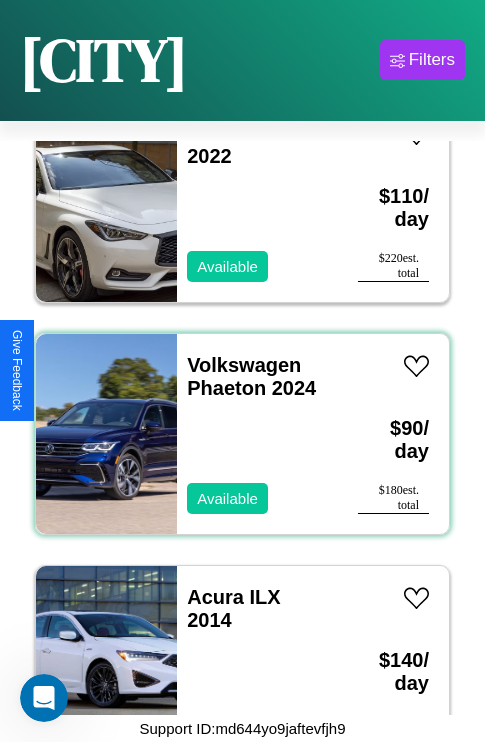 click on "Volkswagen Phaeton 2024 Available" at bounding box center (257, 434) 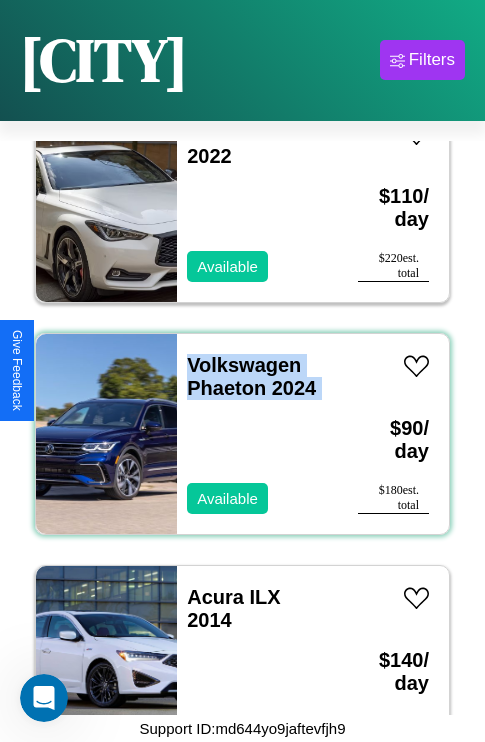 click on "Volkswagen Phaeton 2024 Available" at bounding box center (257, 434) 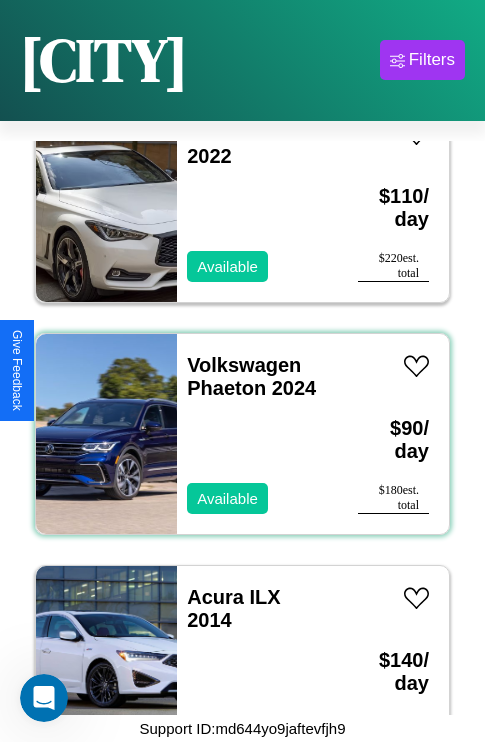 click on "Volkswagen Phaeton 2024 Available" at bounding box center [257, 434] 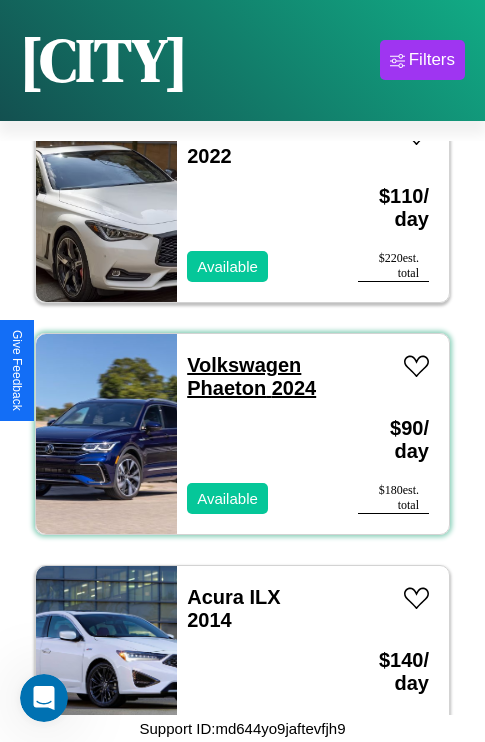 click on "Volkswagen Phaeton 2024" at bounding box center (251, 376) 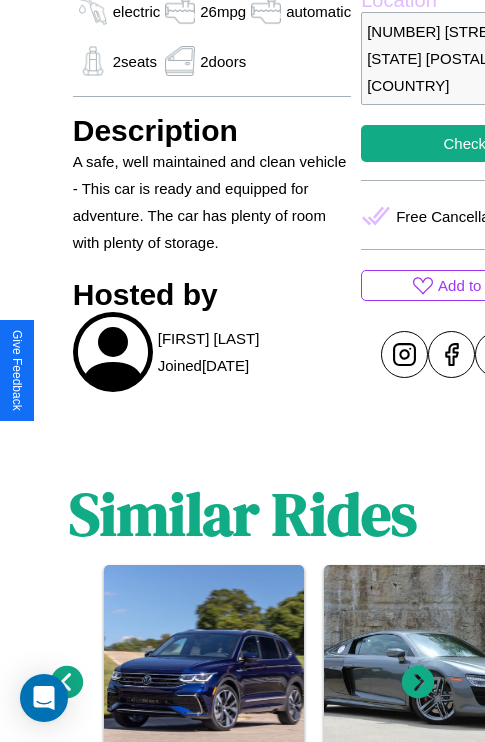 scroll, scrollTop: 867, scrollLeft: 0, axis: vertical 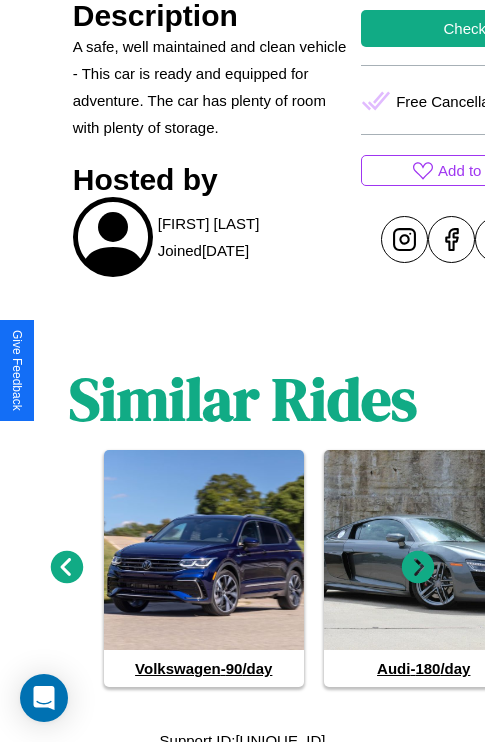 click 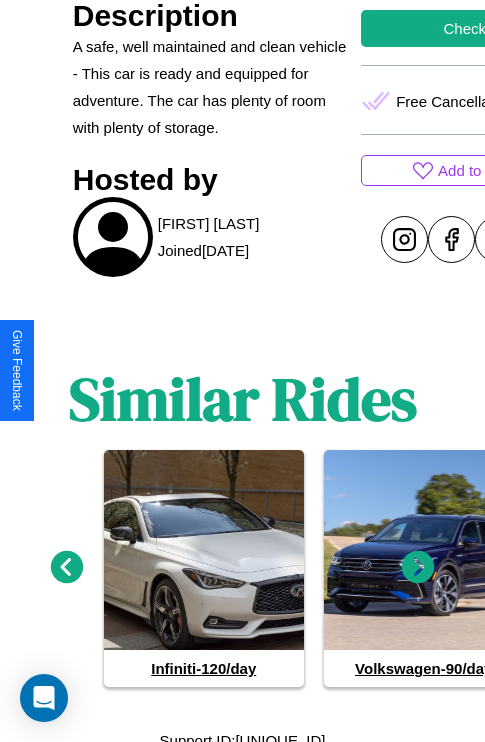 click 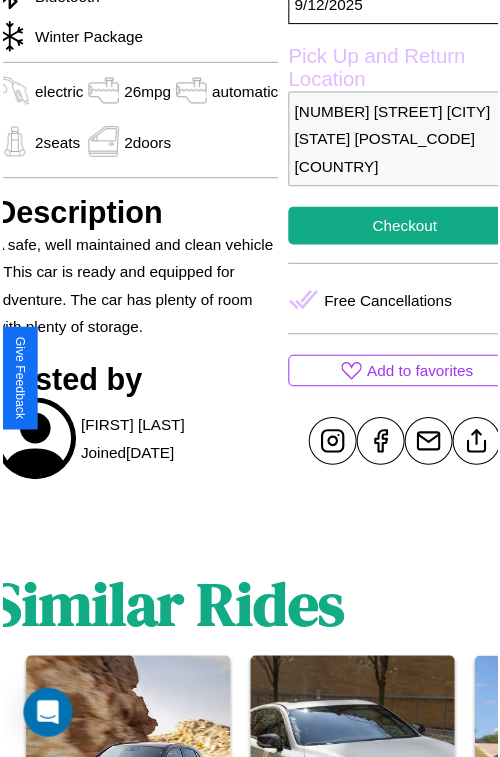 scroll, scrollTop: 640, scrollLeft: 96, axis: both 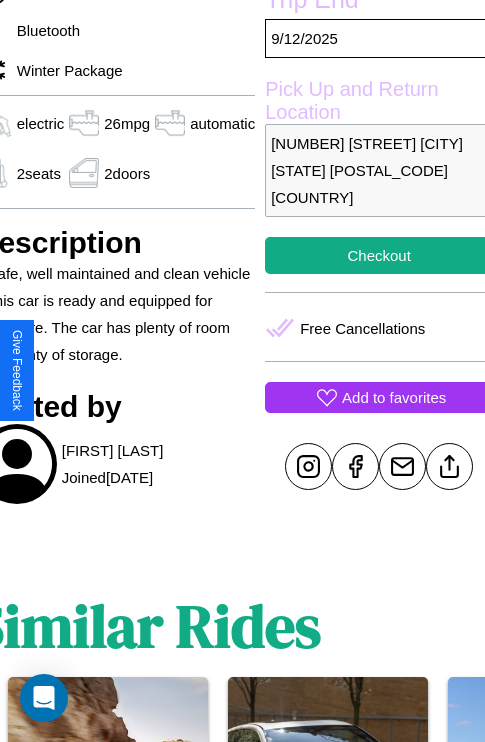 click on "Add to favorites" at bounding box center [394, 397] 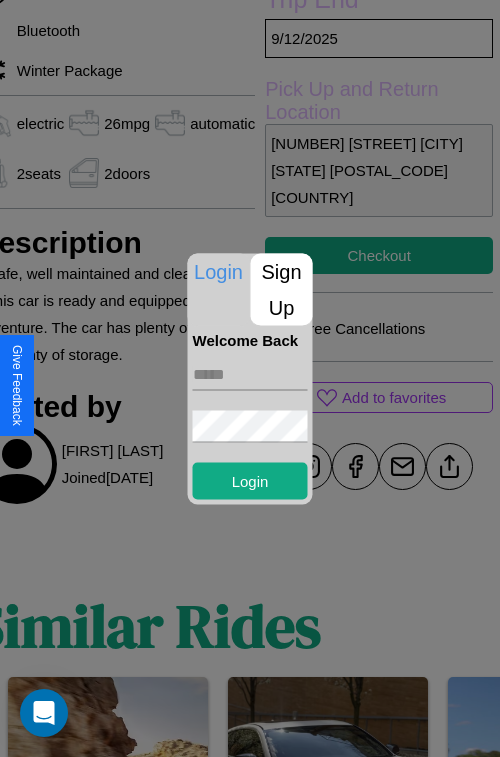 click at bounding box center [250, 374] 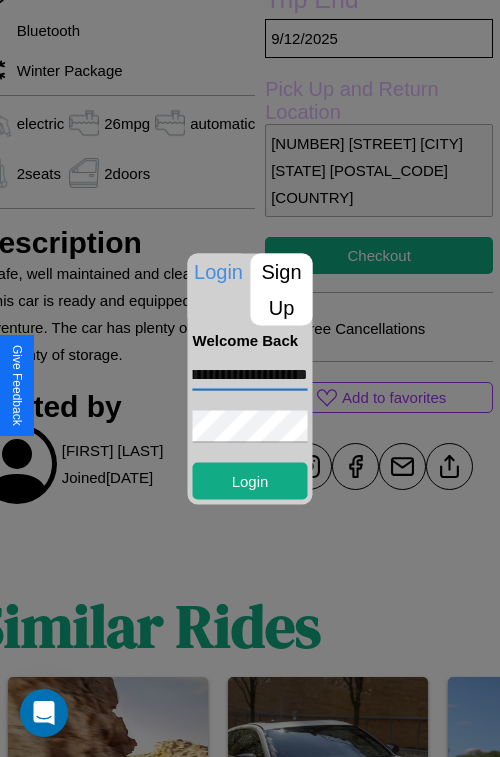 scroll, scrollTop: 0, scrollLeft: 88, axis: horizontal 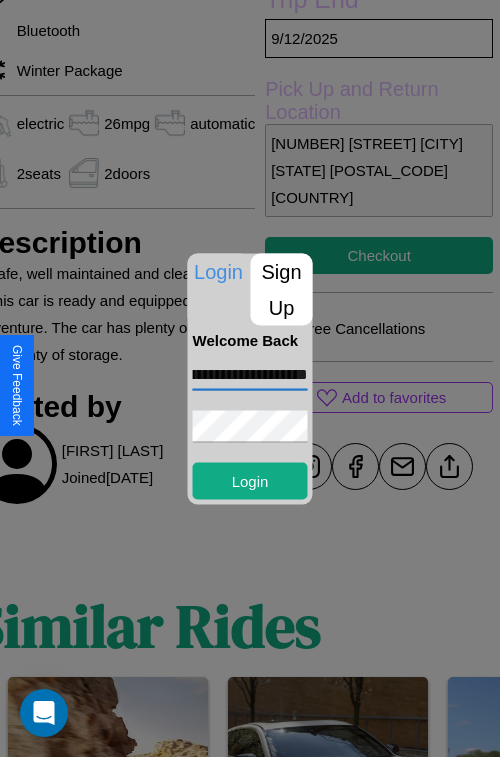 type on "**********" 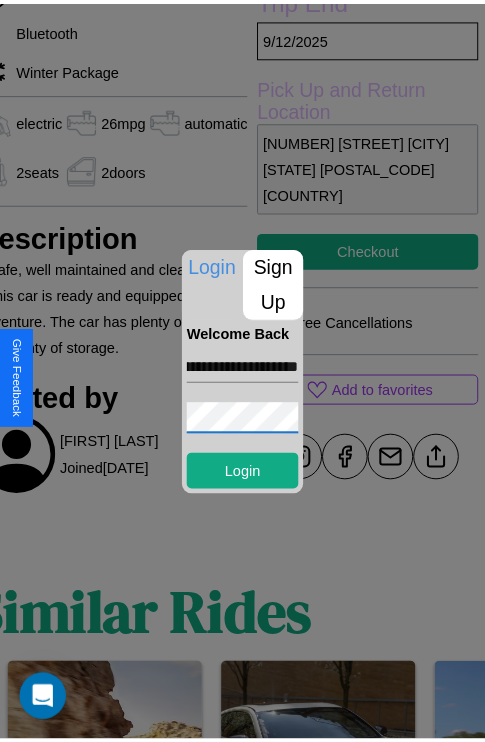 scroll, scrollTop: 0, scrollLeft: 0, axis: both 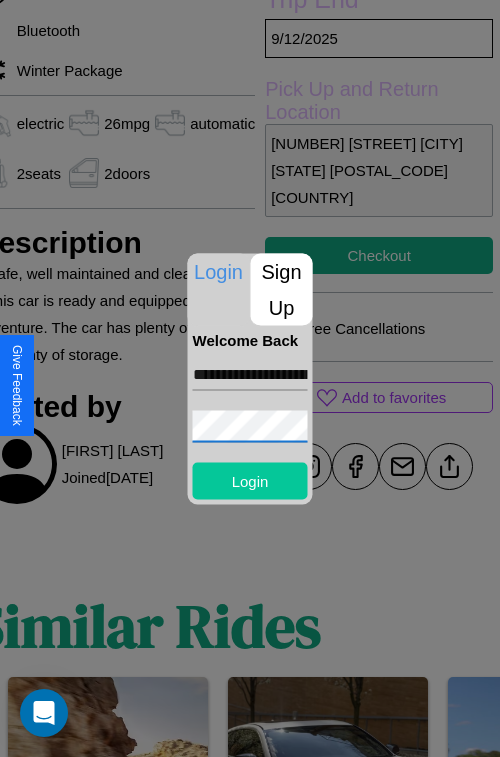 click on "Login" at bounding box center (250, 480) 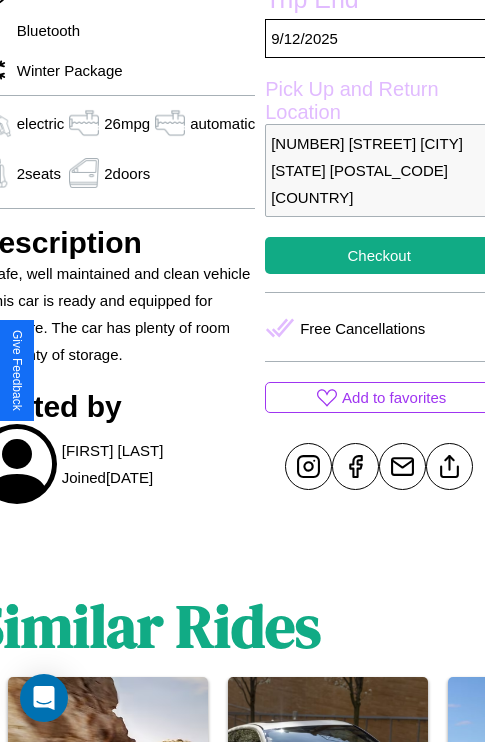 scroll, scrollTop: 498, scrollLeft: 96, axis: both 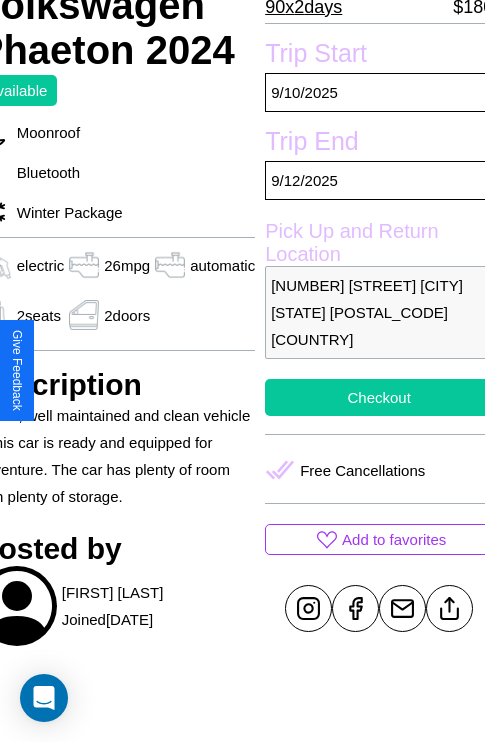 click on "Checkout" at bounding box center (379, 397) 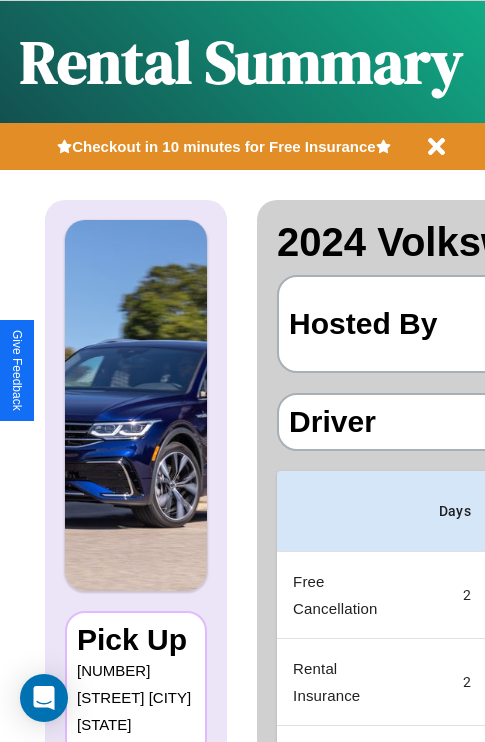scroll, scrollTop: 0, scrollLeft: 378, axis: horizontal 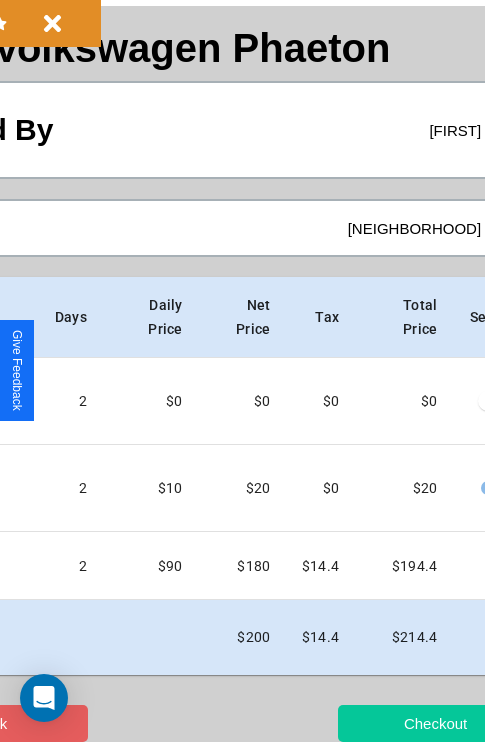 click on "Checkout" at bounding box center [435, 723] 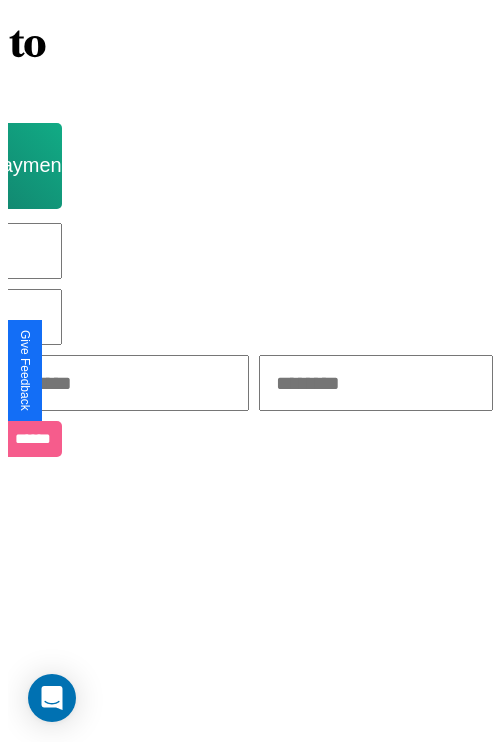 scroll, scrollTop: 0, scrollLeft: 0, axis: both 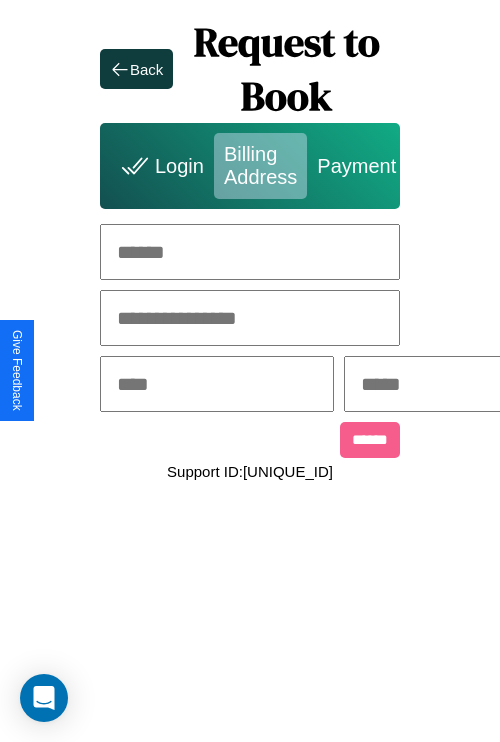 click at bounding box center [250, 252] 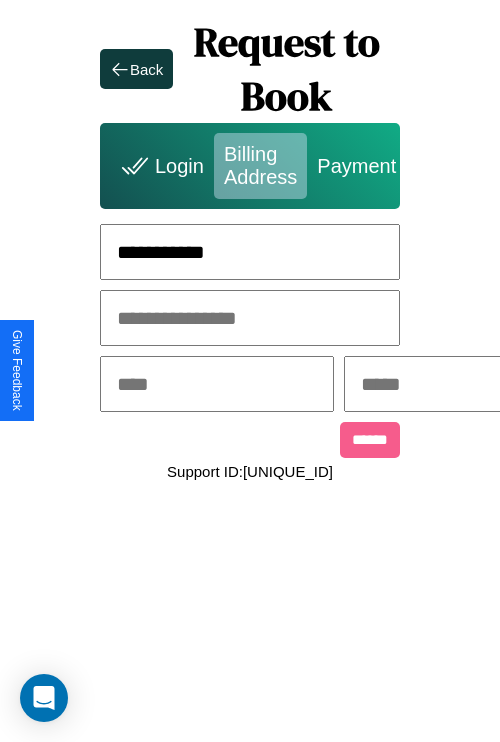 type on "**********" 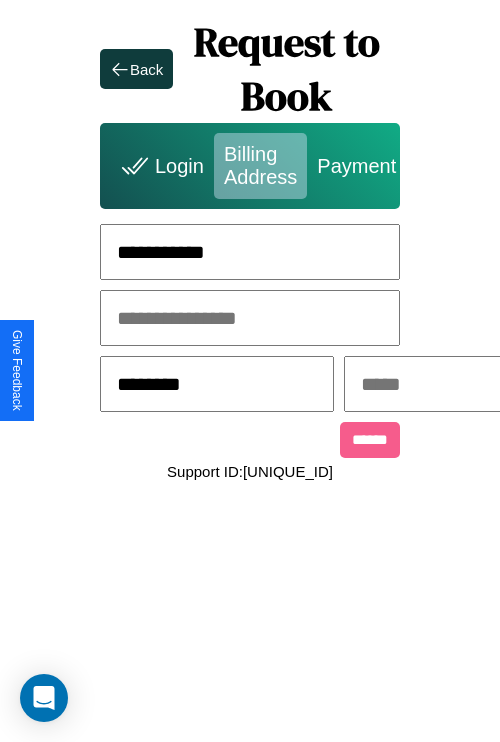 type on "********" 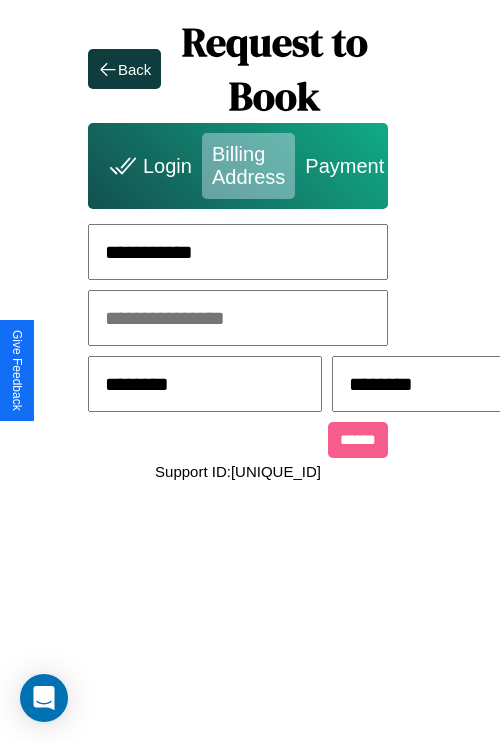 scroll, scrollTop: 0, scrollLeft: 517, axis: horizontal 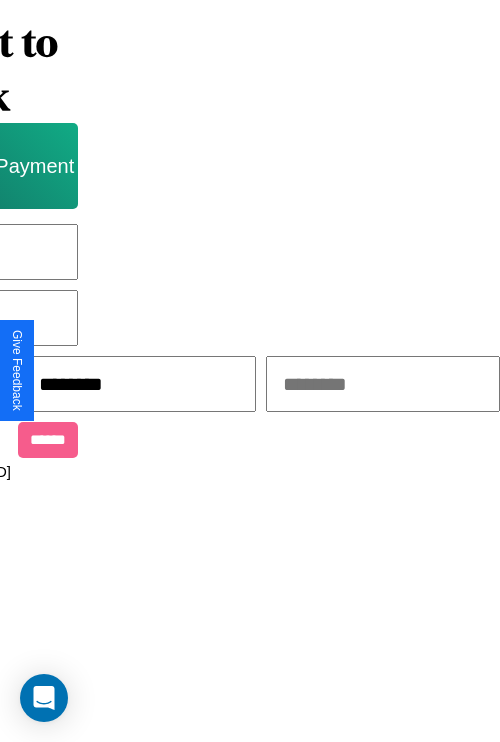 type on "********" 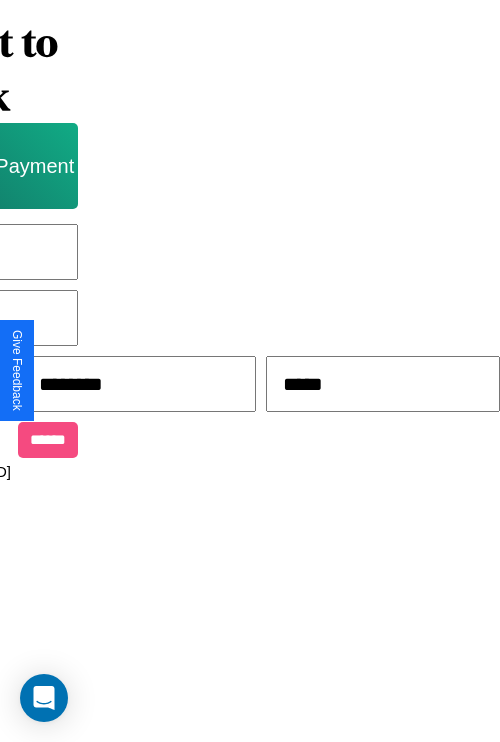 type on "*****" 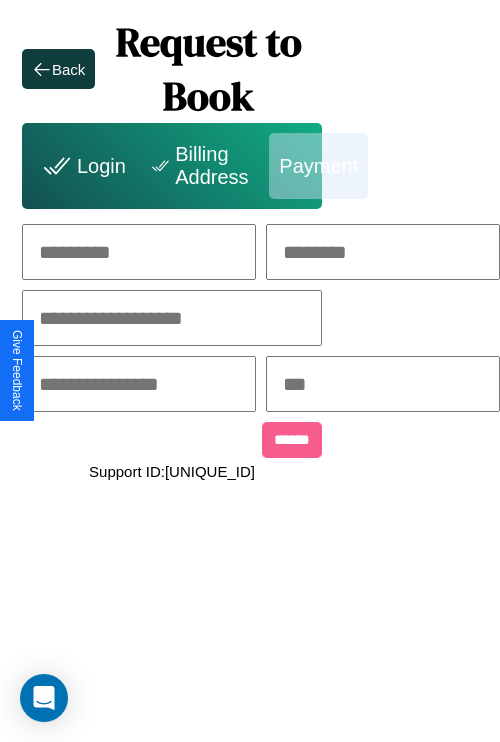 click at bounding box center (139, 252) 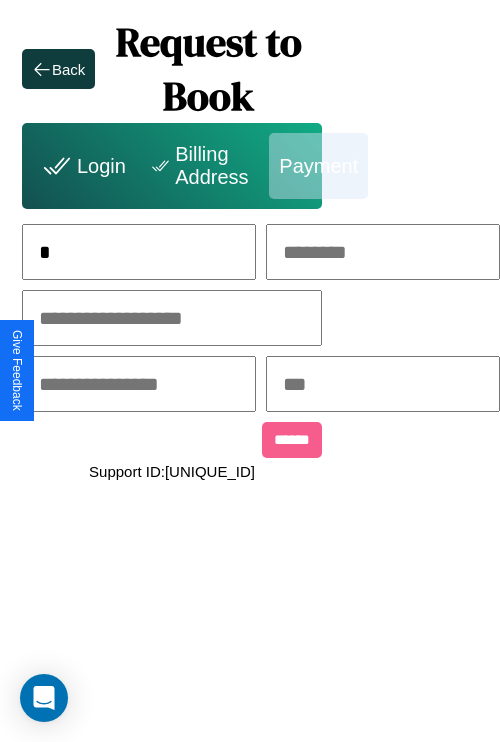scroll, scrollTop: 0, scrollLeft: 128, axis: horizontal 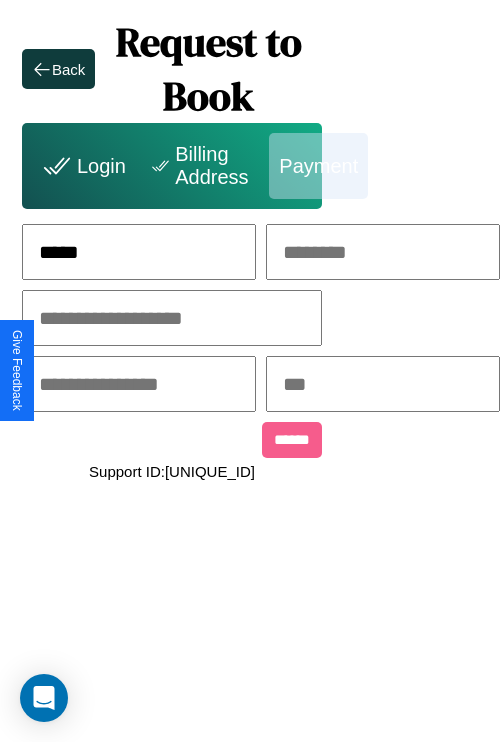 type on "*****" 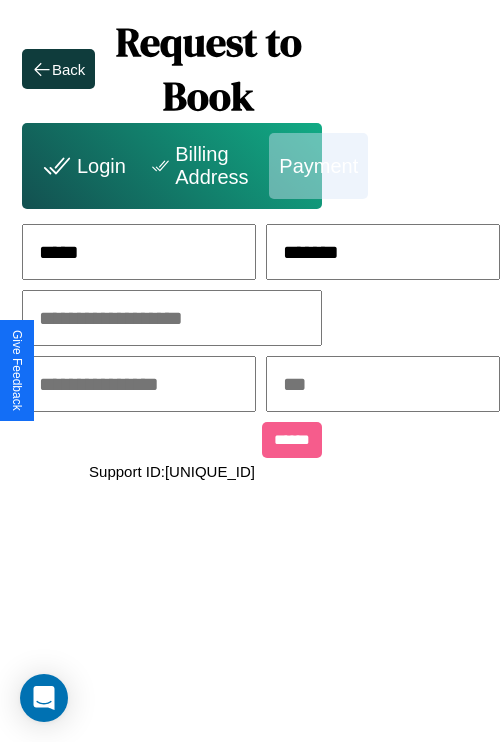type on "*******" 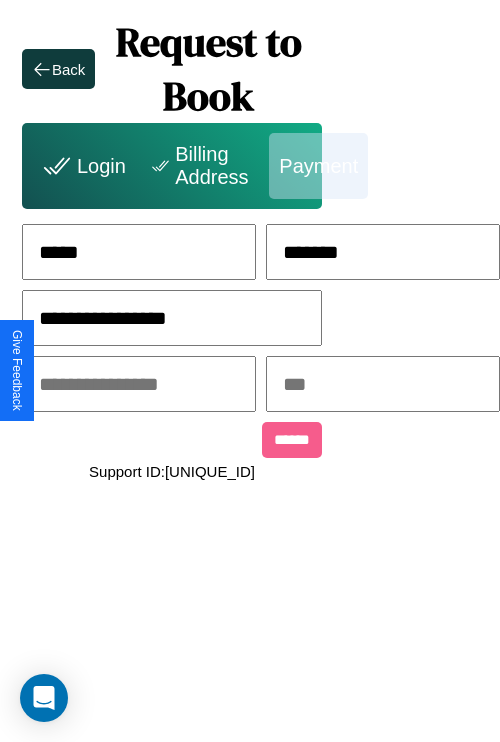 type on "**********" 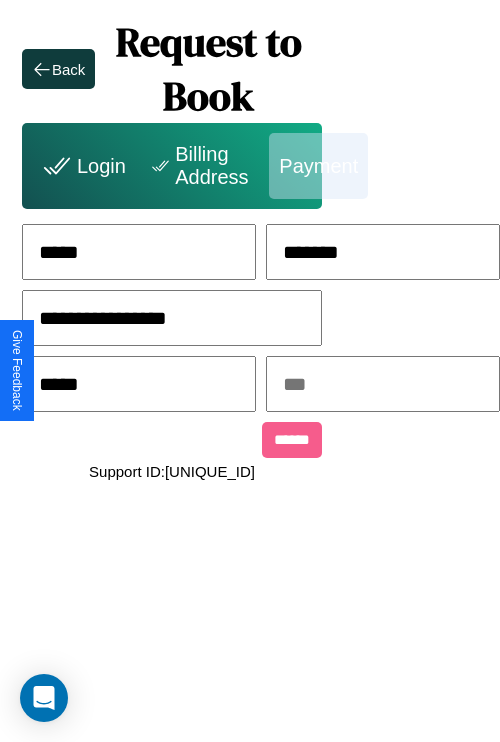 type on "*****" 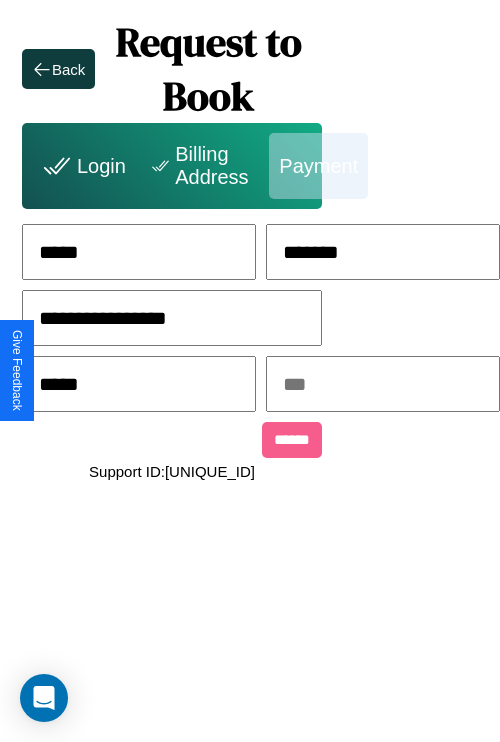 click at bounding box center (383, 384) 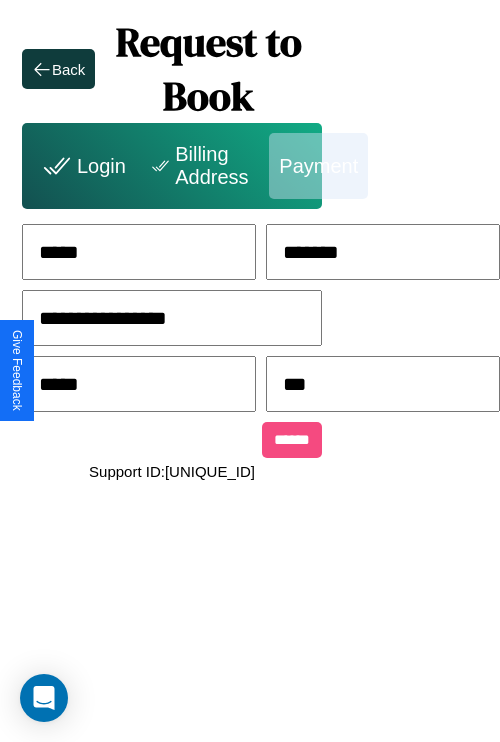 type on "***" 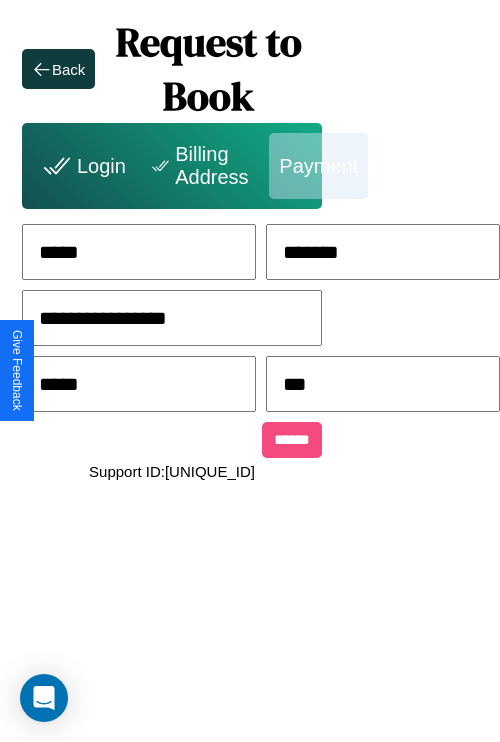 click on "******" at bounding box center [292, 440] 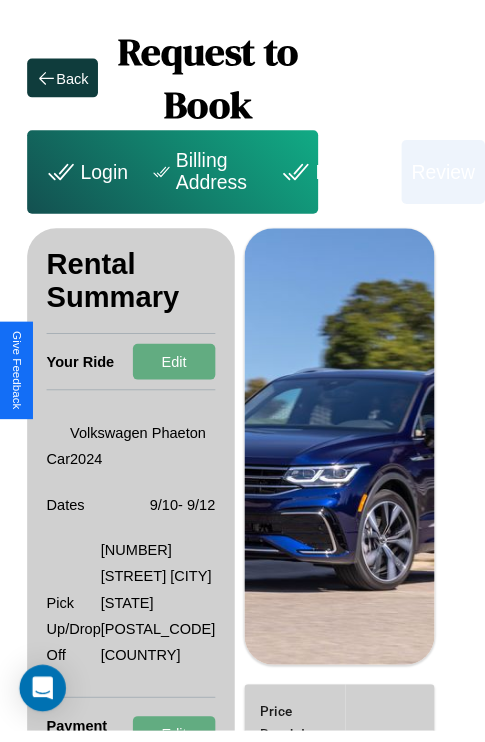 scroll, scrollTop: 0, scrollLeft: 72, axis: horizontal 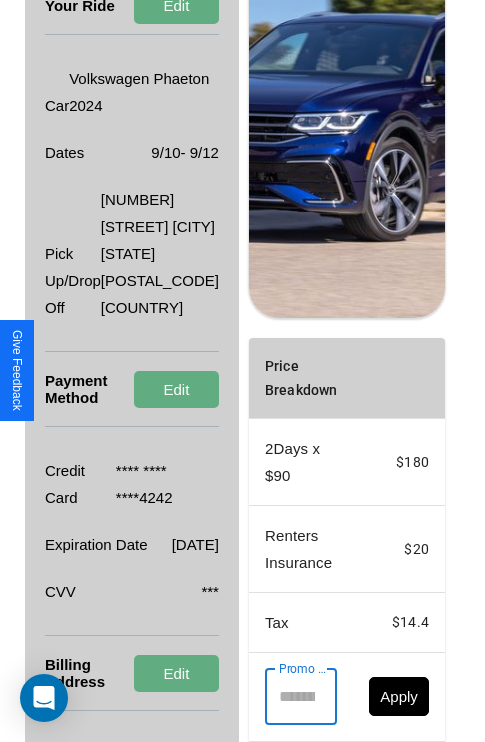 click on "Promo Code" at bounding box center [290, 697] 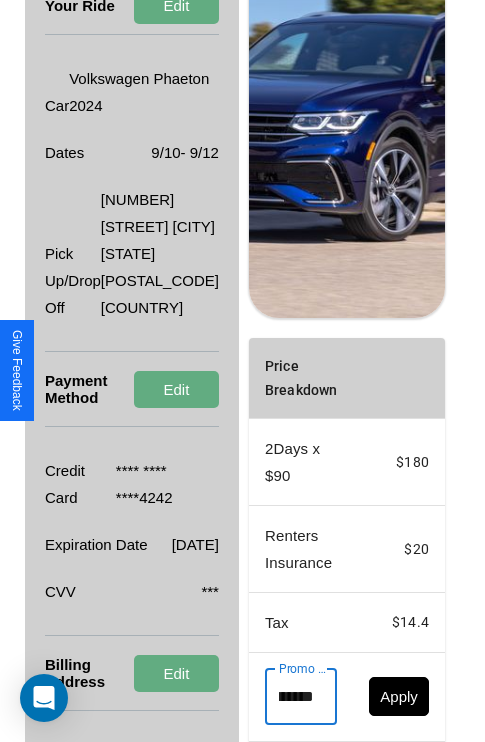 scroll, scrollTop: 0, scrollLeft: 71, axis: horizontal 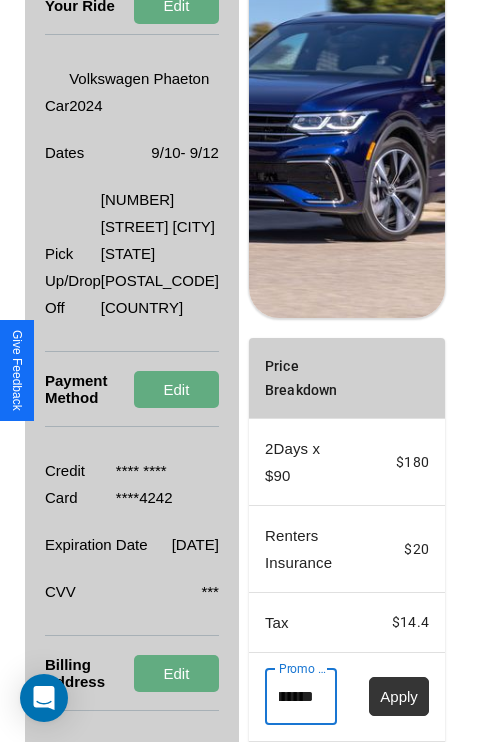 type on "**********" 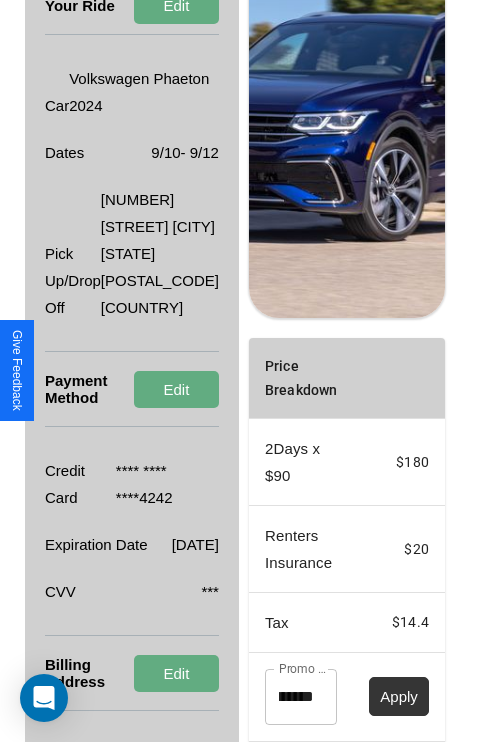 scroll, scrollTop: 0, scrollLeft: 0, axis: both 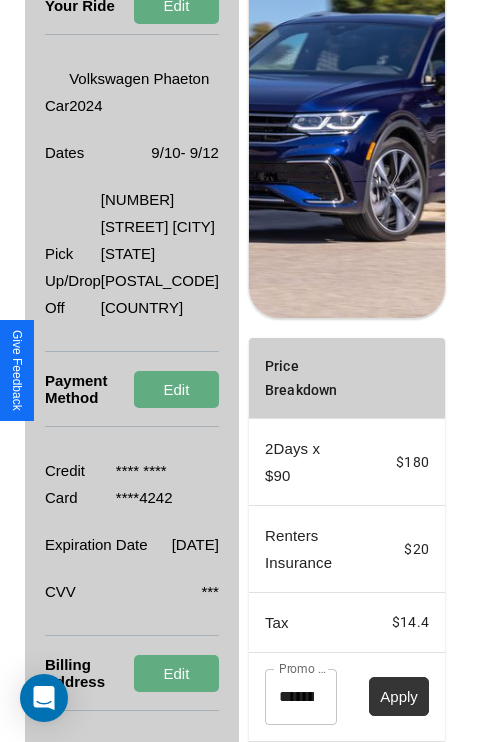click on "Apply" at bounding box center (399, 696) 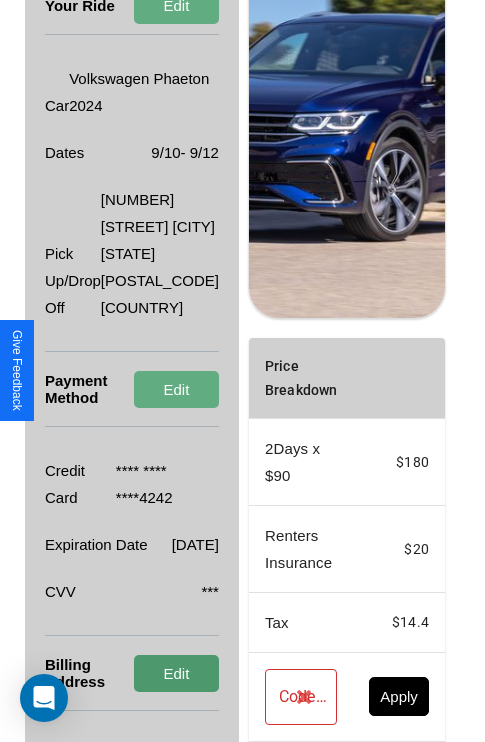 click on "Edit" at bounding box center [176, 673] 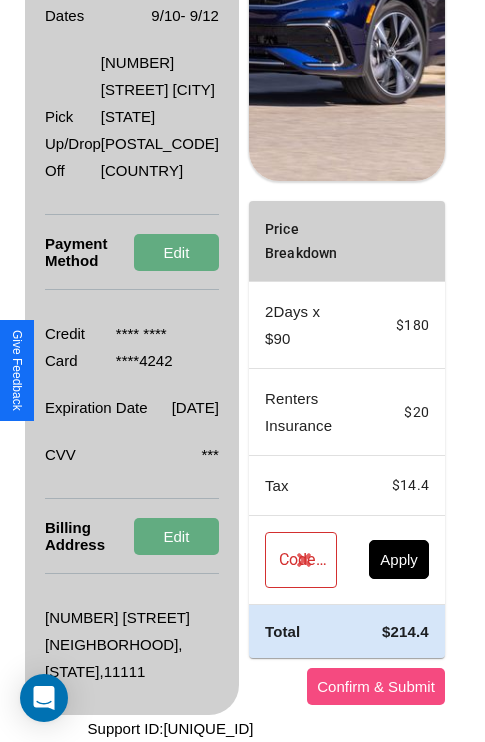 click on "Confirm & Submit" at bounding box center [376, 686] 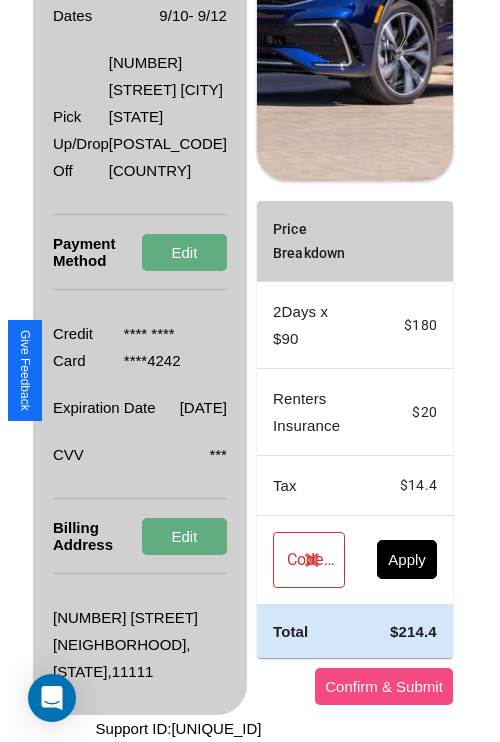 scroll, scrollTop: 0, scrollLeft: 72, axis: horizontal 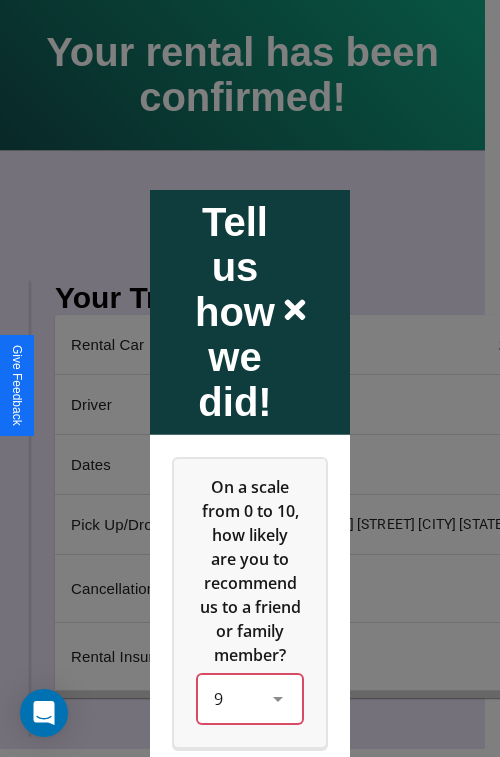click on "9" at bounding box center (250, 698) 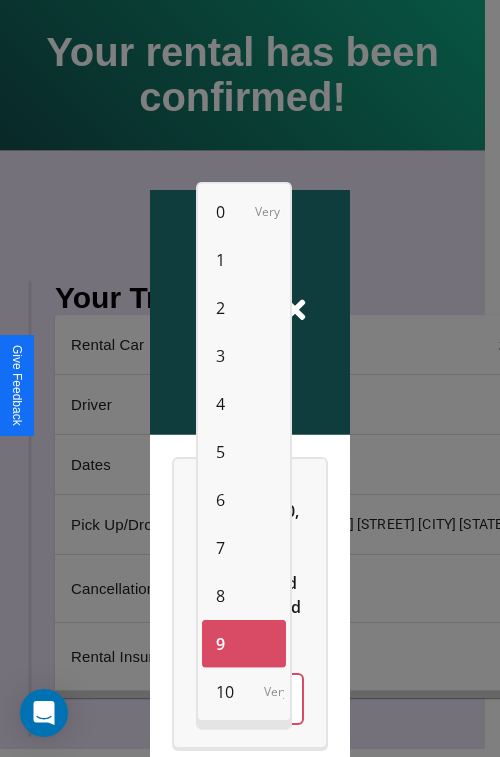click on "3" at bounding box center (220, 356) 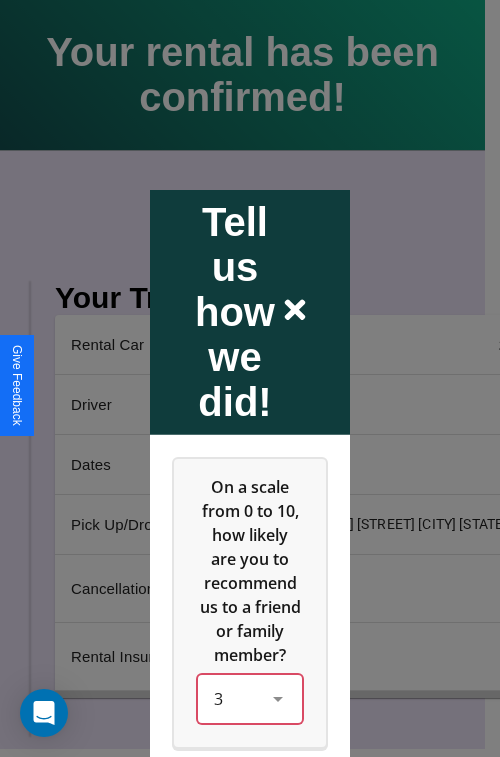 scroll, scrollTop: 334, scrollLeft: 0, axis: vertical 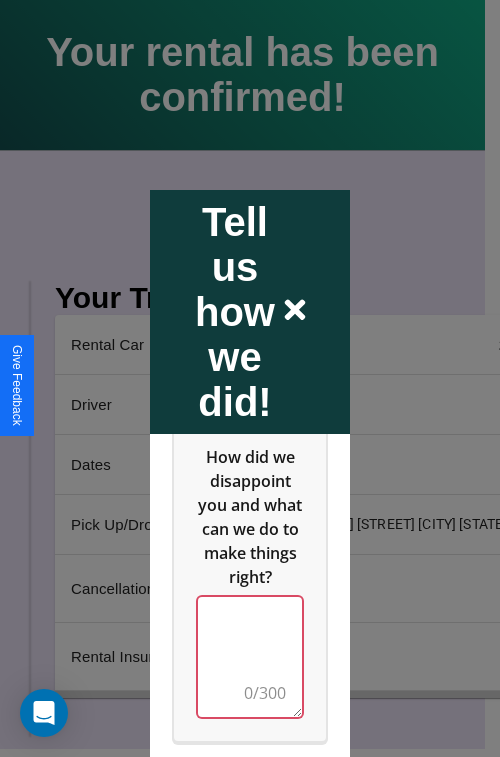 click at bounding box center (250, 656) 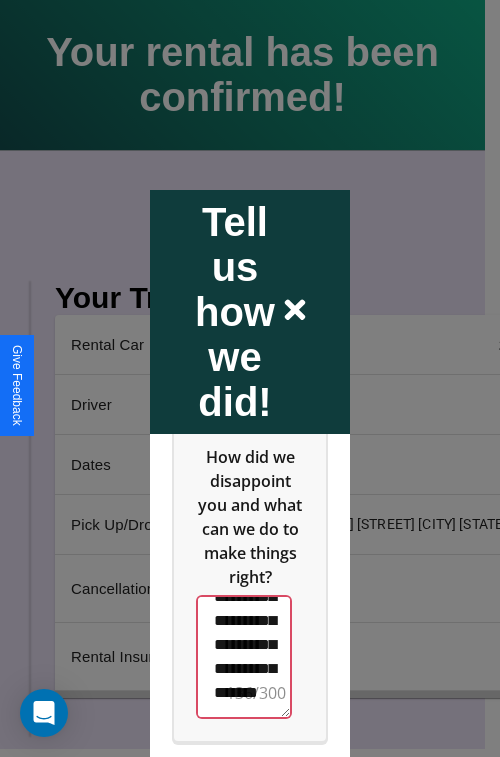 scroll, scrollTop: 564, scrollLeft: 0, axis: vertical 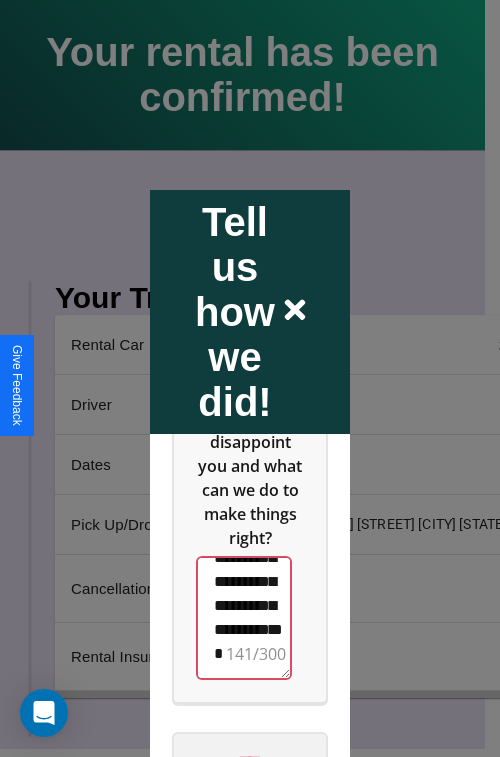 type on "**********" 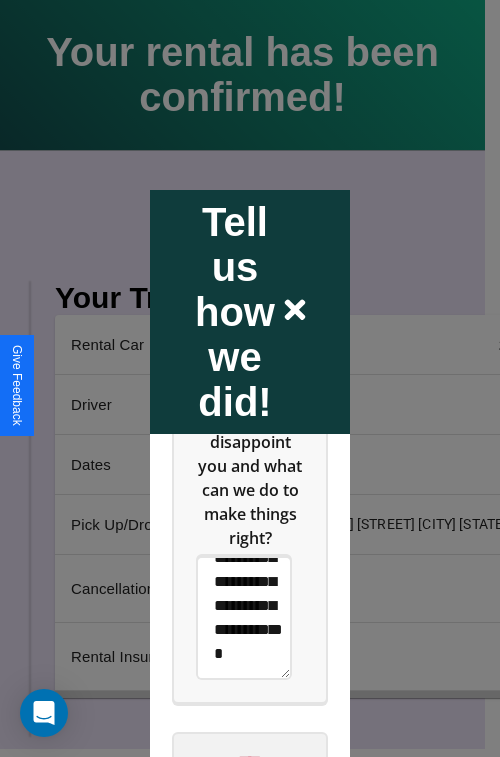 click on "****" at bounding box center [250, 761] 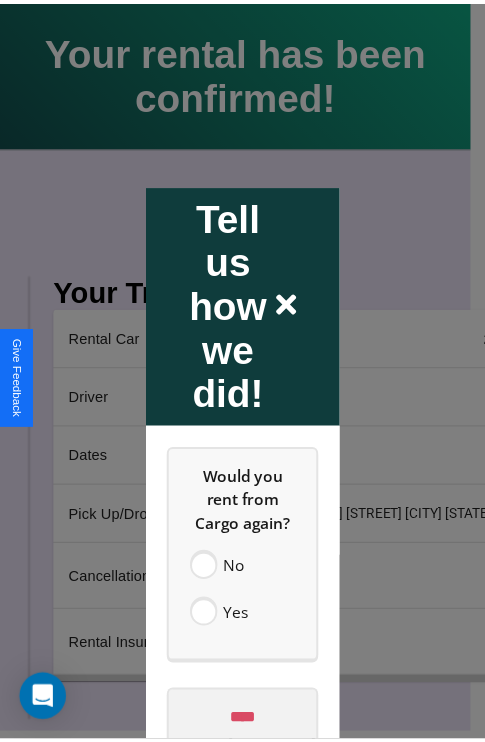 scroll, scrollTop: 0, scrollLeft: 0, axis: both 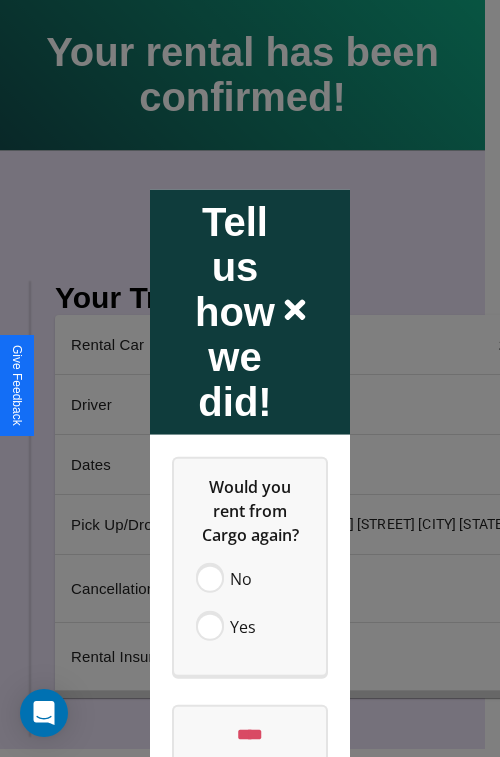 click at bounding box center (250, 378) 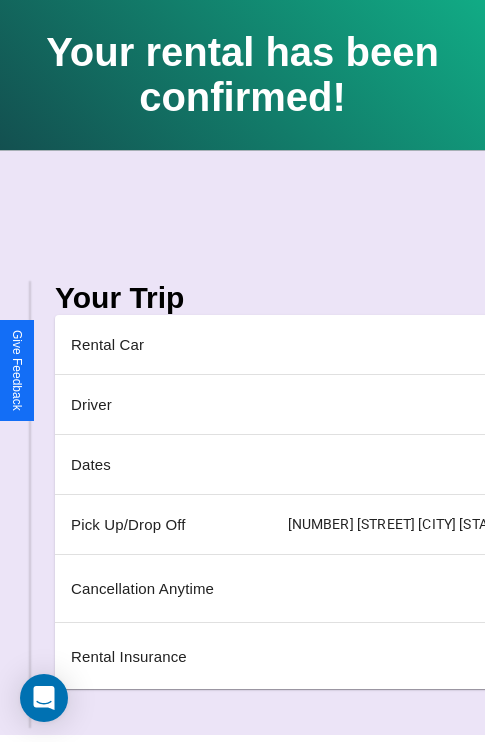 scroll, scrollTop: 0, scrollLeft: 235, axis: horizontal 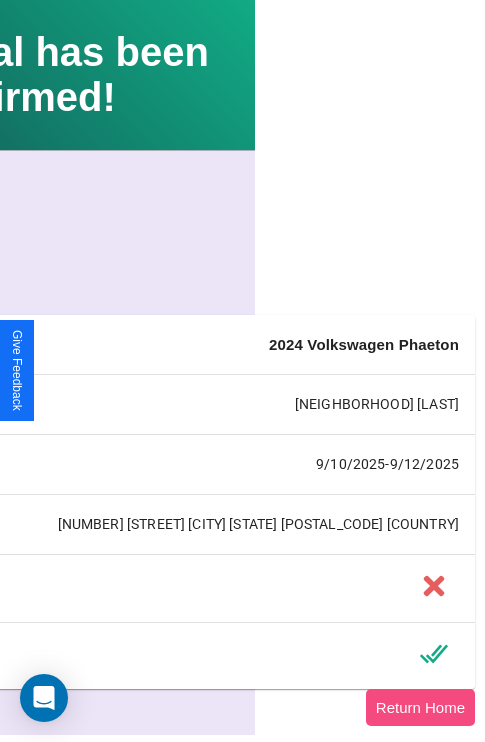 click on "Return Home" at bounding box center (420, 707) 